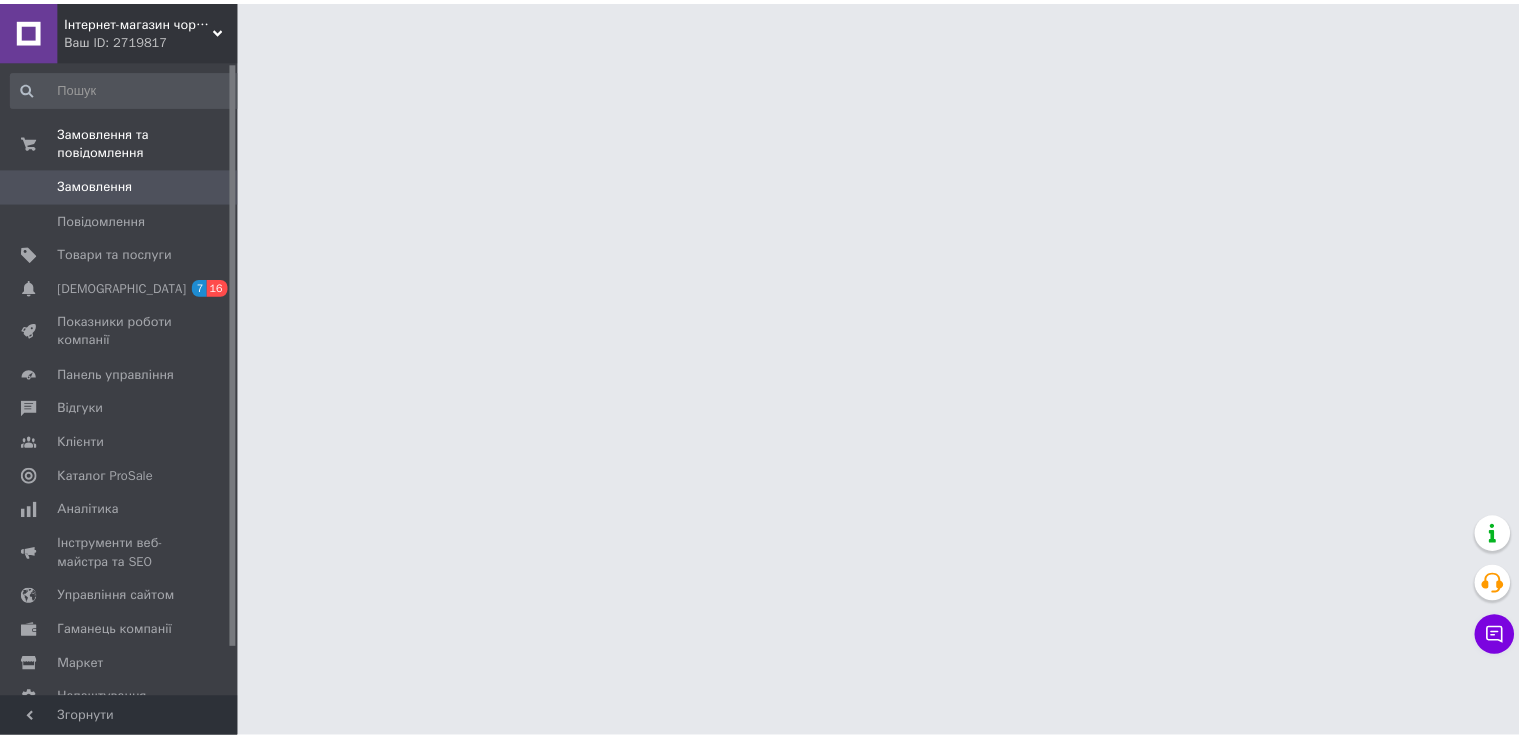 scroll, scrollTop: 0, scrollLeft: 0, axis: both 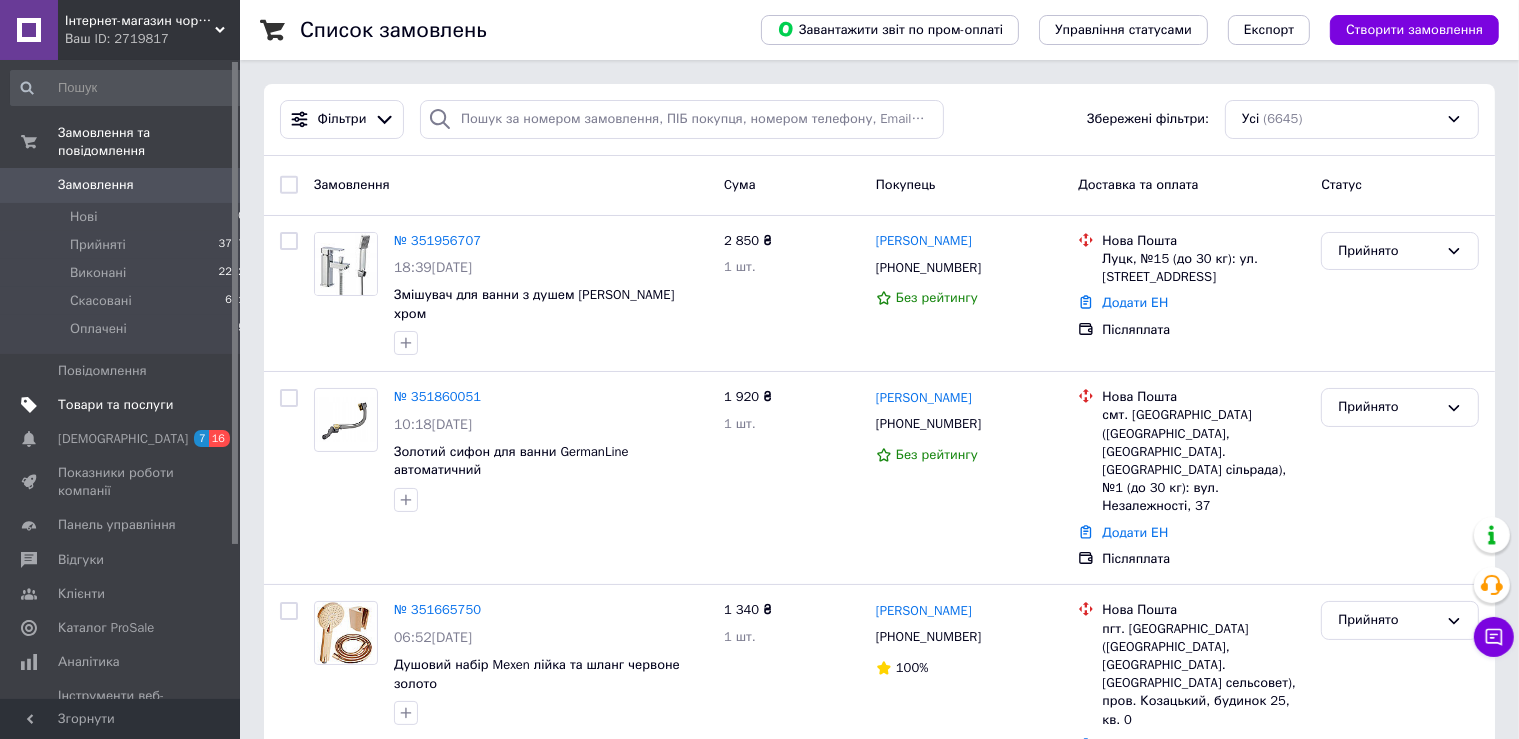 click on "Товари та послуги" at bounding box center [115, 405] 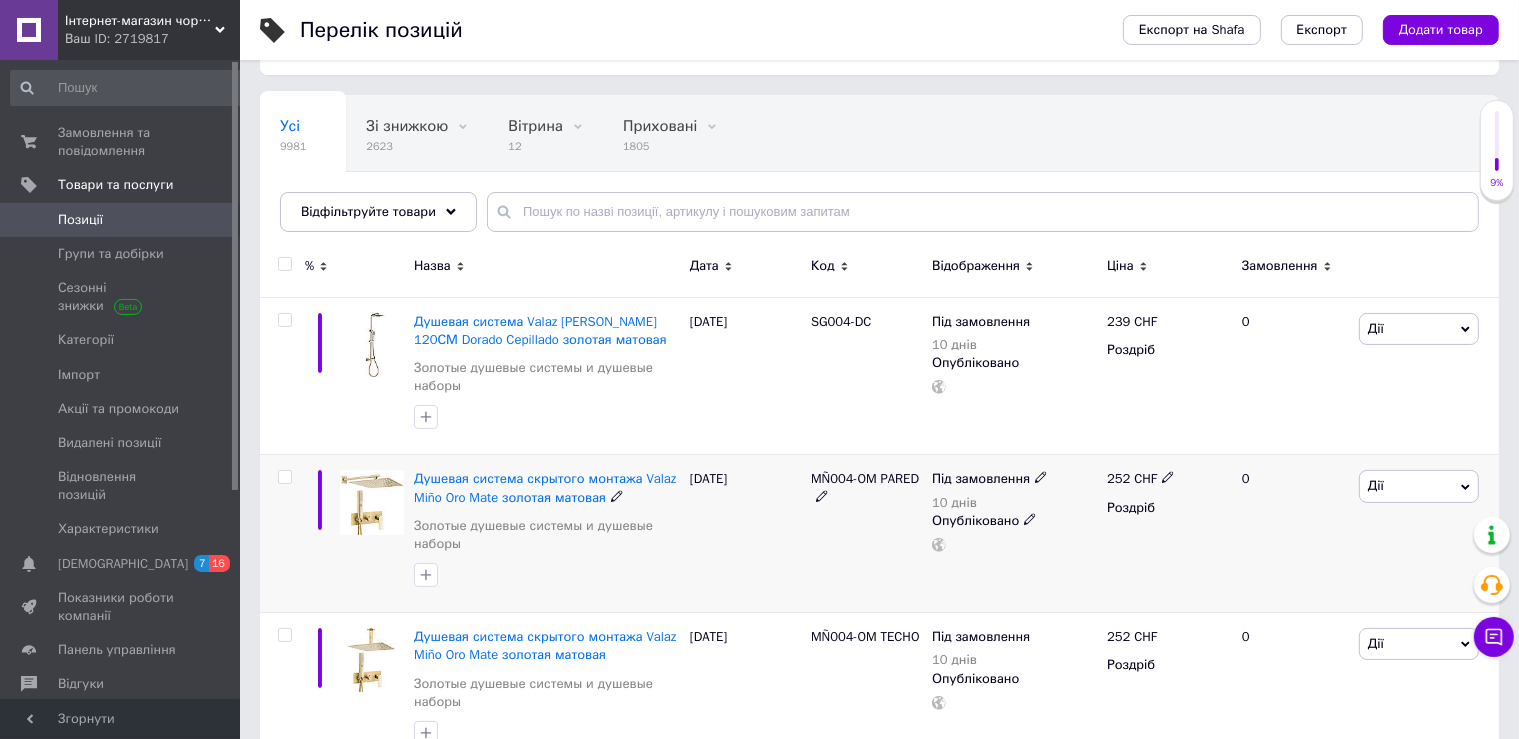 scroll, scrollTop: 211, scrollLeft: 0, axis: vertical 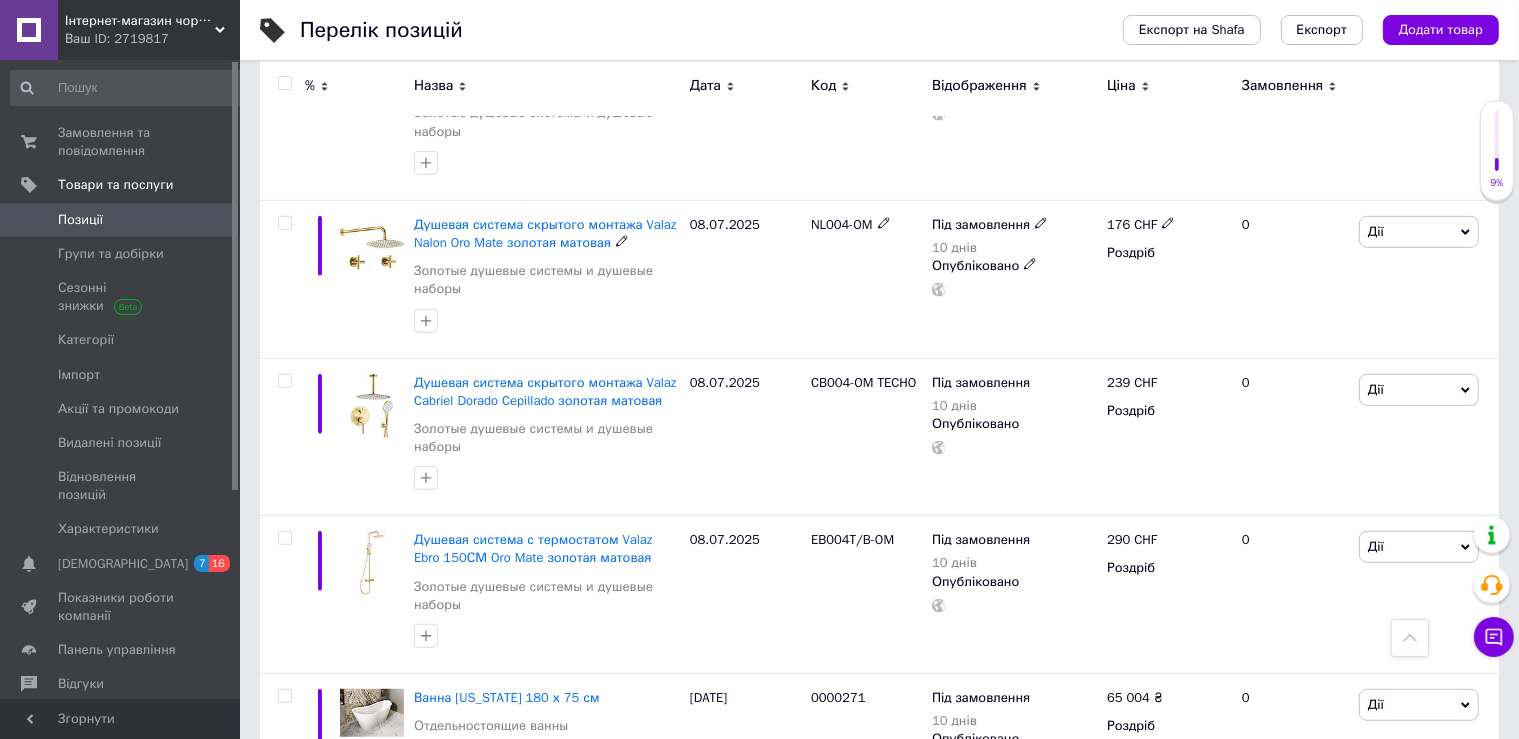 drag, startPoint x: 623, startPoint y: 342, endPoint x: 447, endPoint y: 337, distance: 176.07101 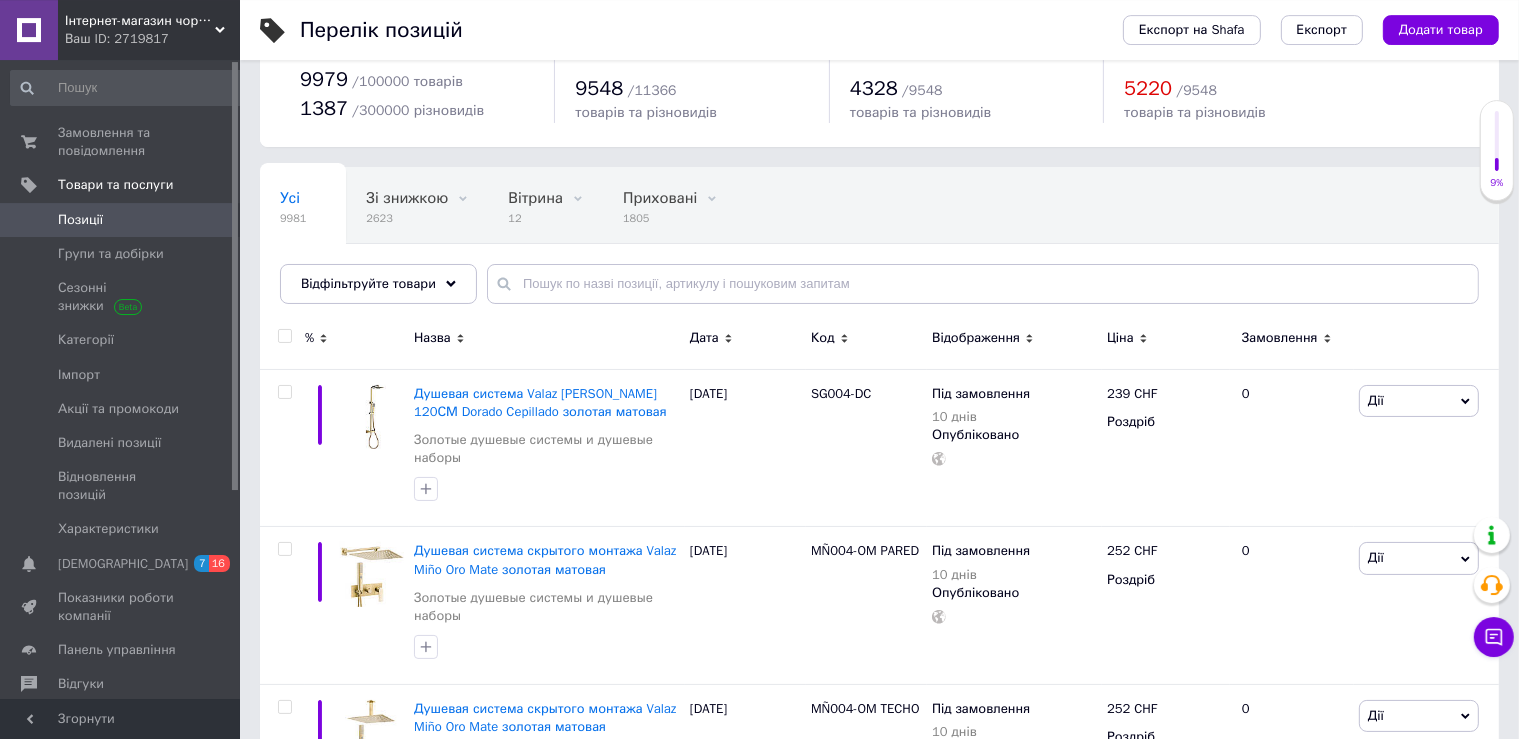 scroll, scrollTop: 105, scrollLeft: 0, axis: vertical 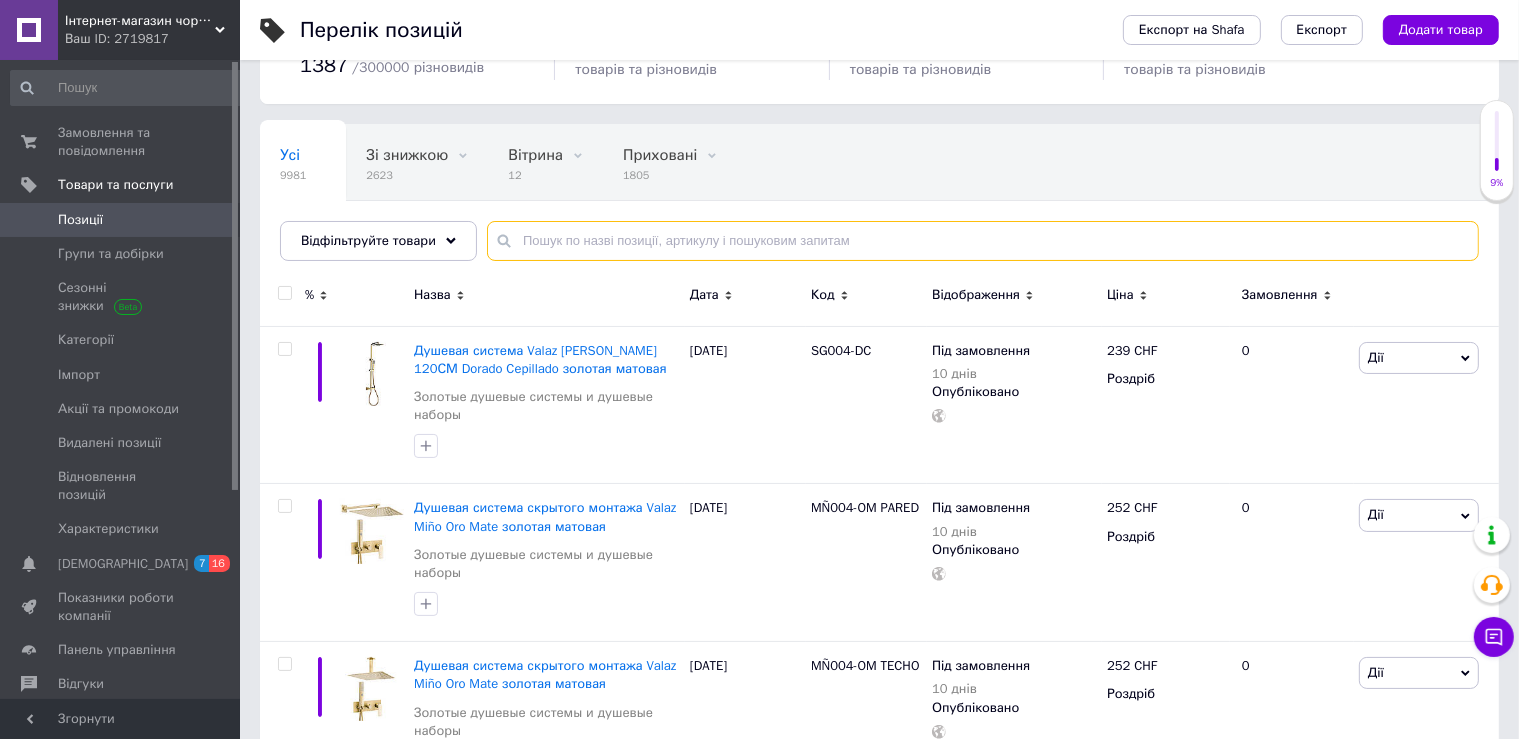 click at bounding box center [983, 241] 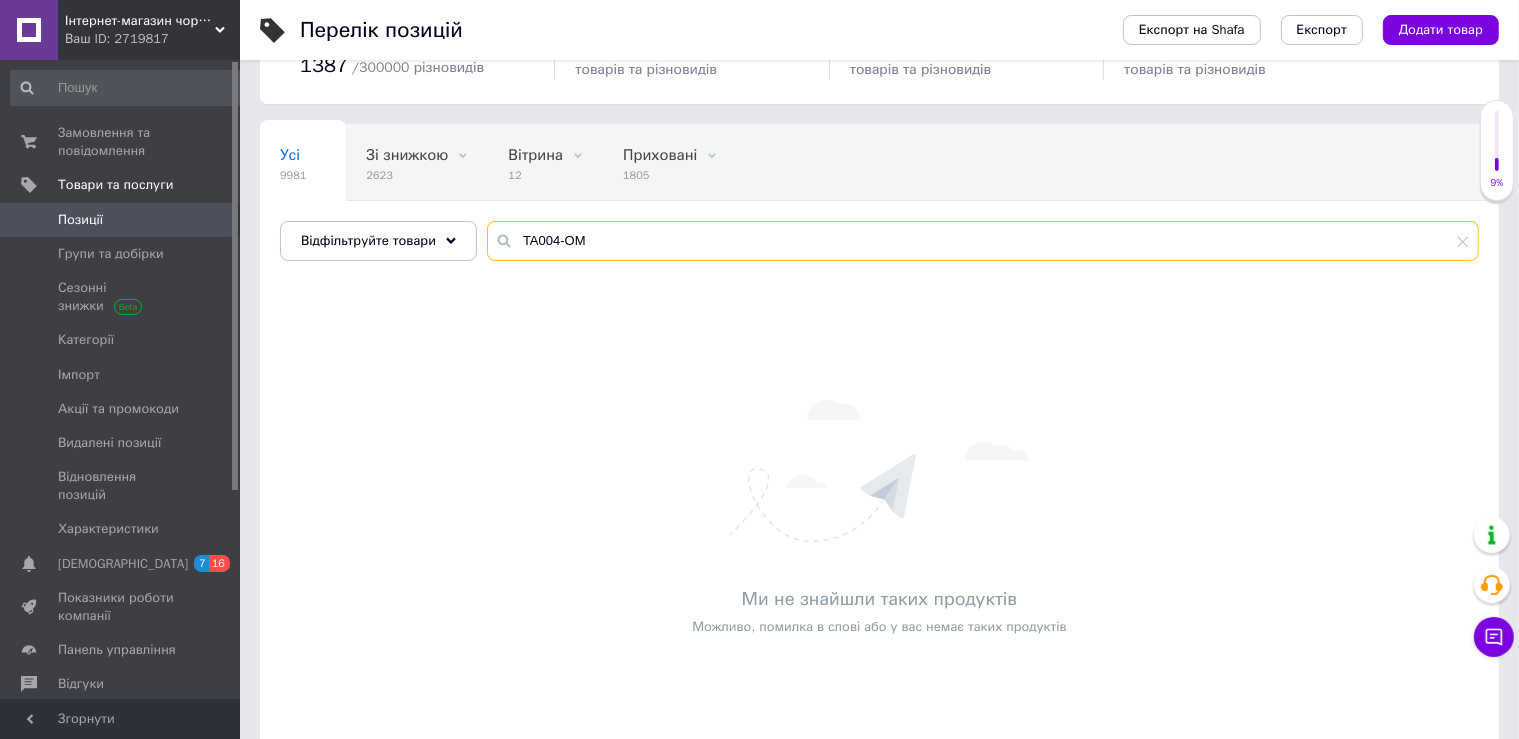 type on "TA004-OM" 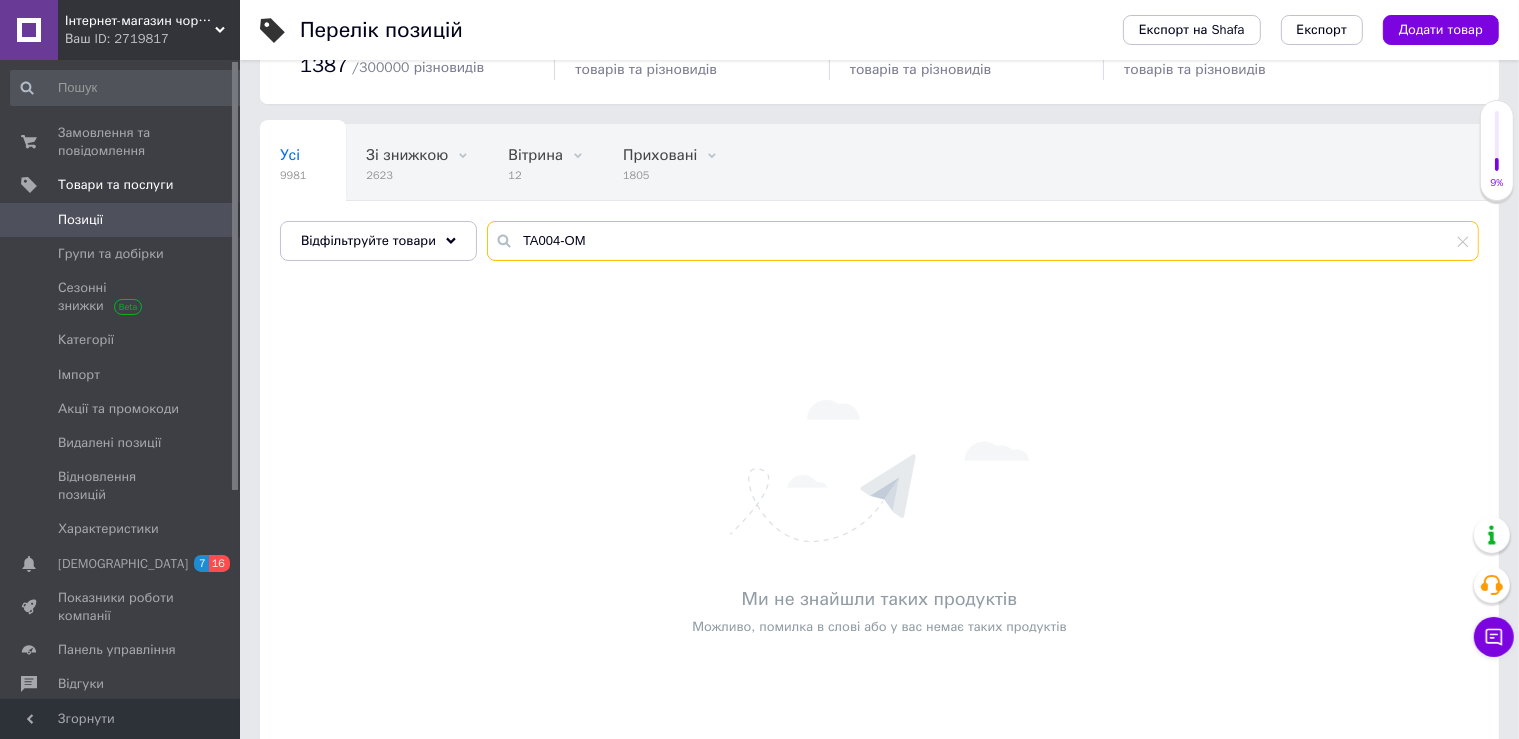 click on "TA004-OM" at bounding box center [983, 241] 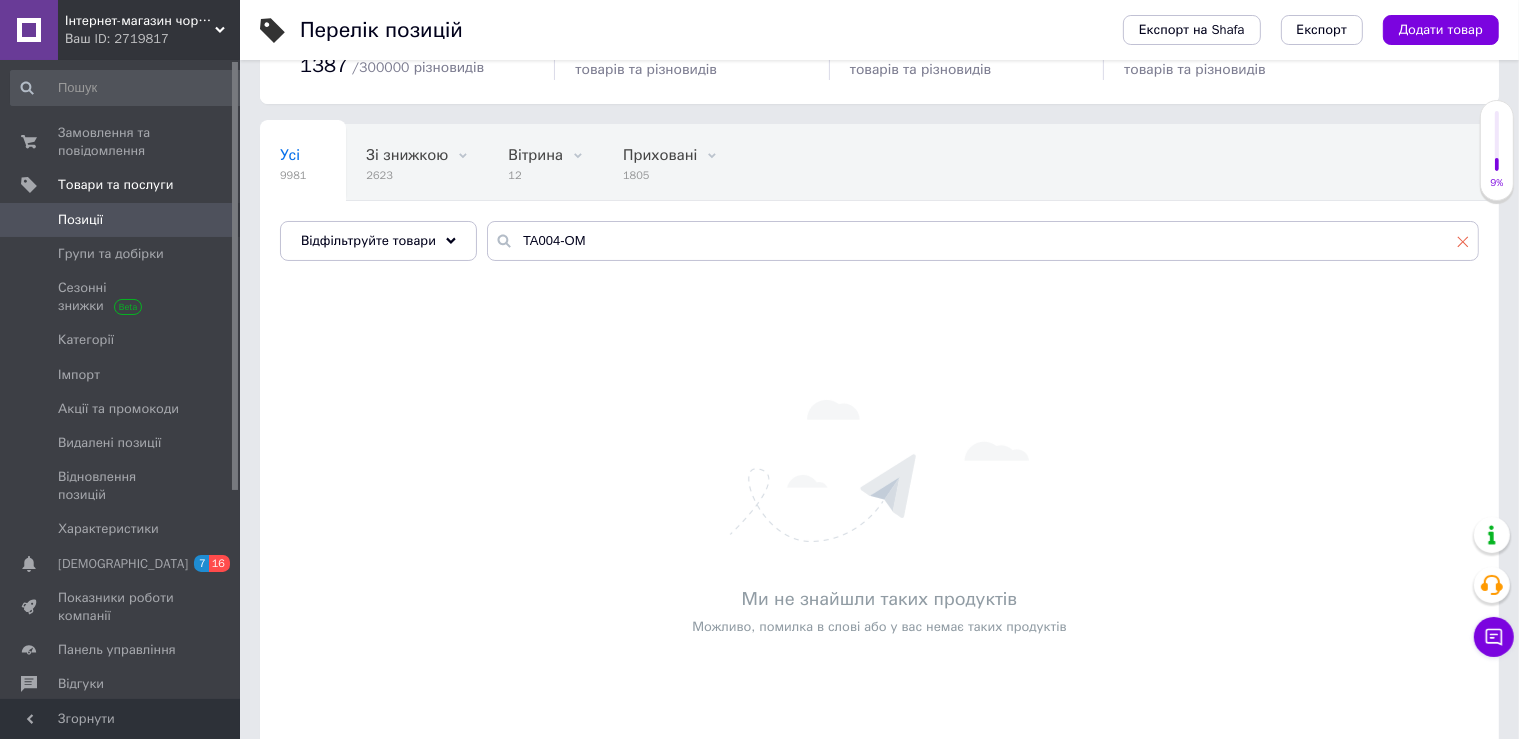 click 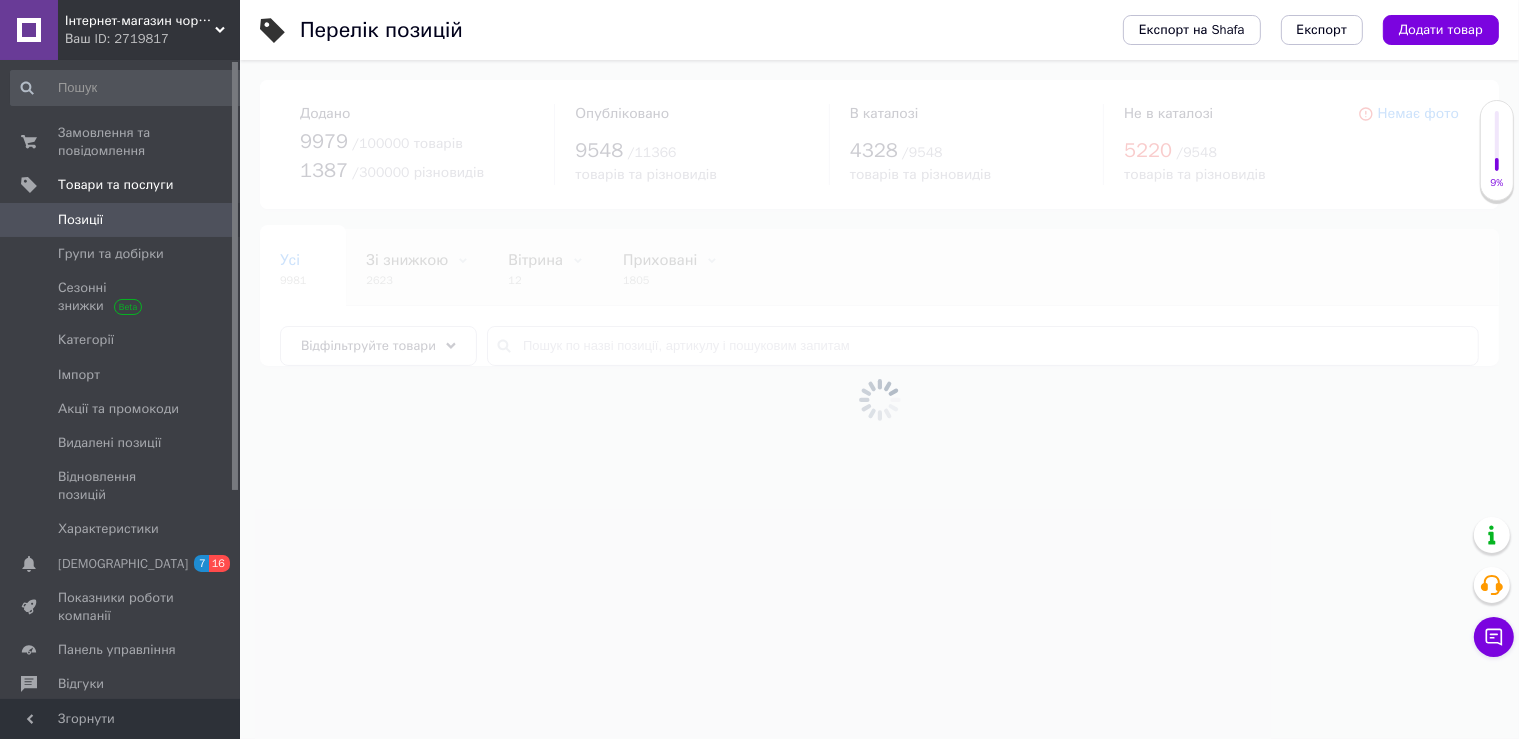 scroll, scrollTop: 0, scrollLeft: 0, axis: both 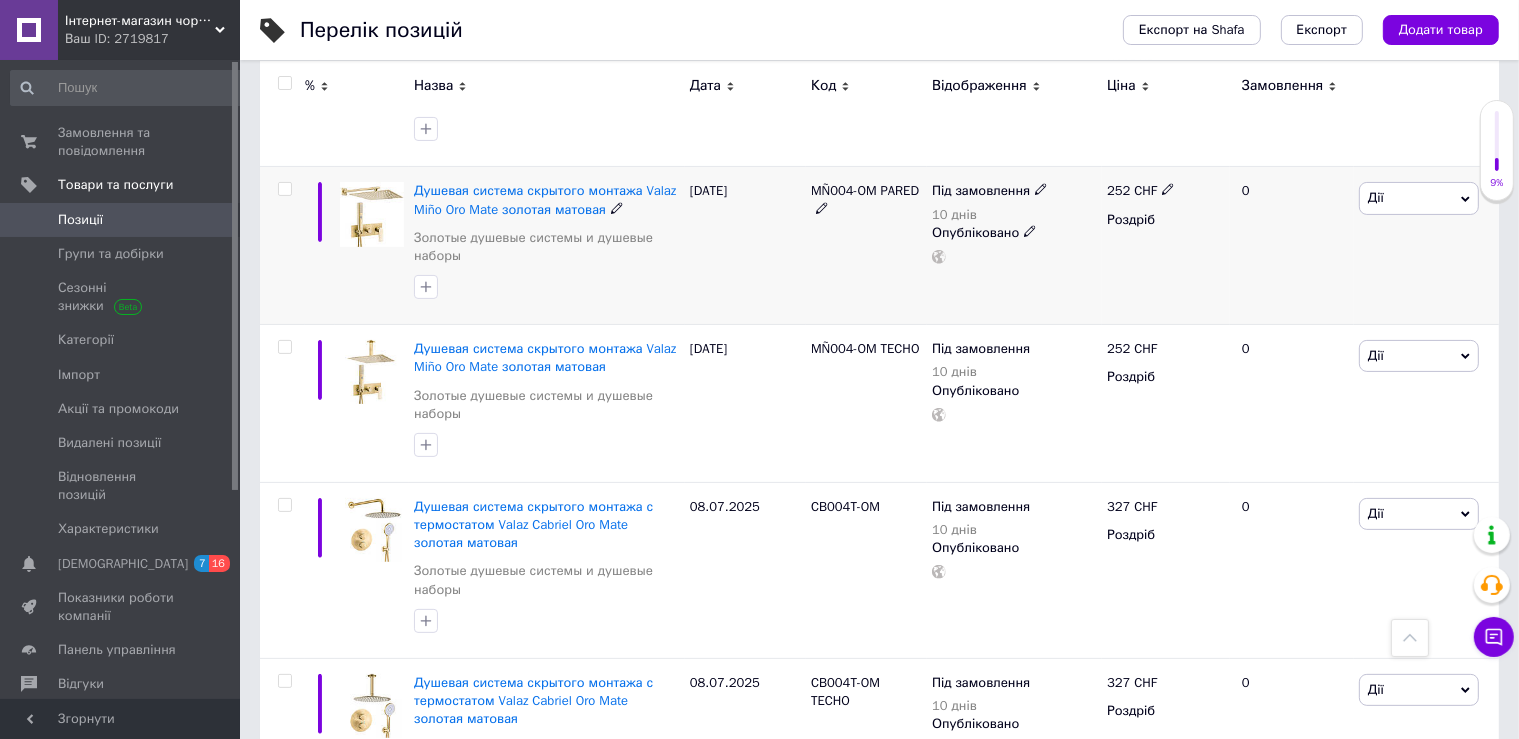 click on "Дії" at bounding box center [1419, 198] 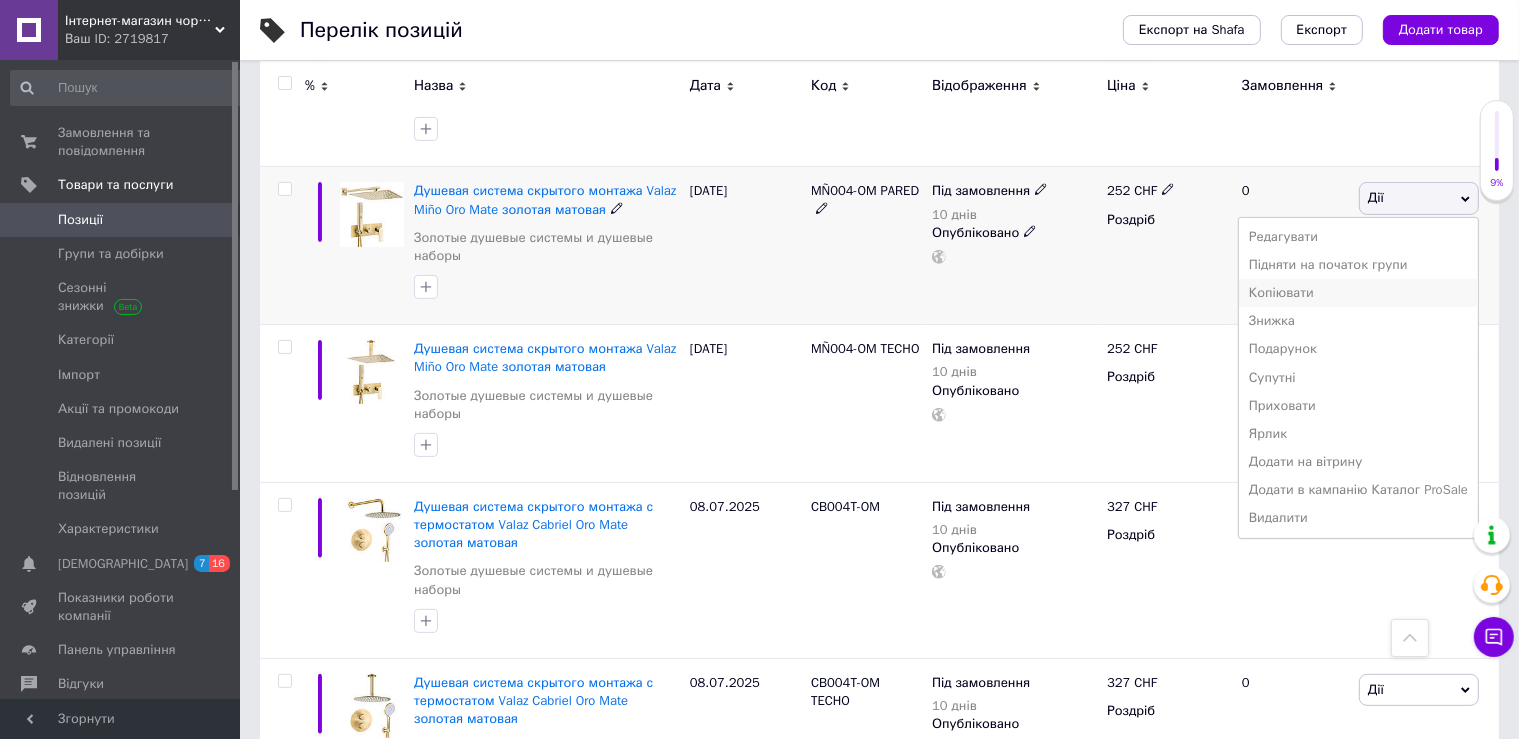 click on "Копіювати" at bounding box center [1358, 293] 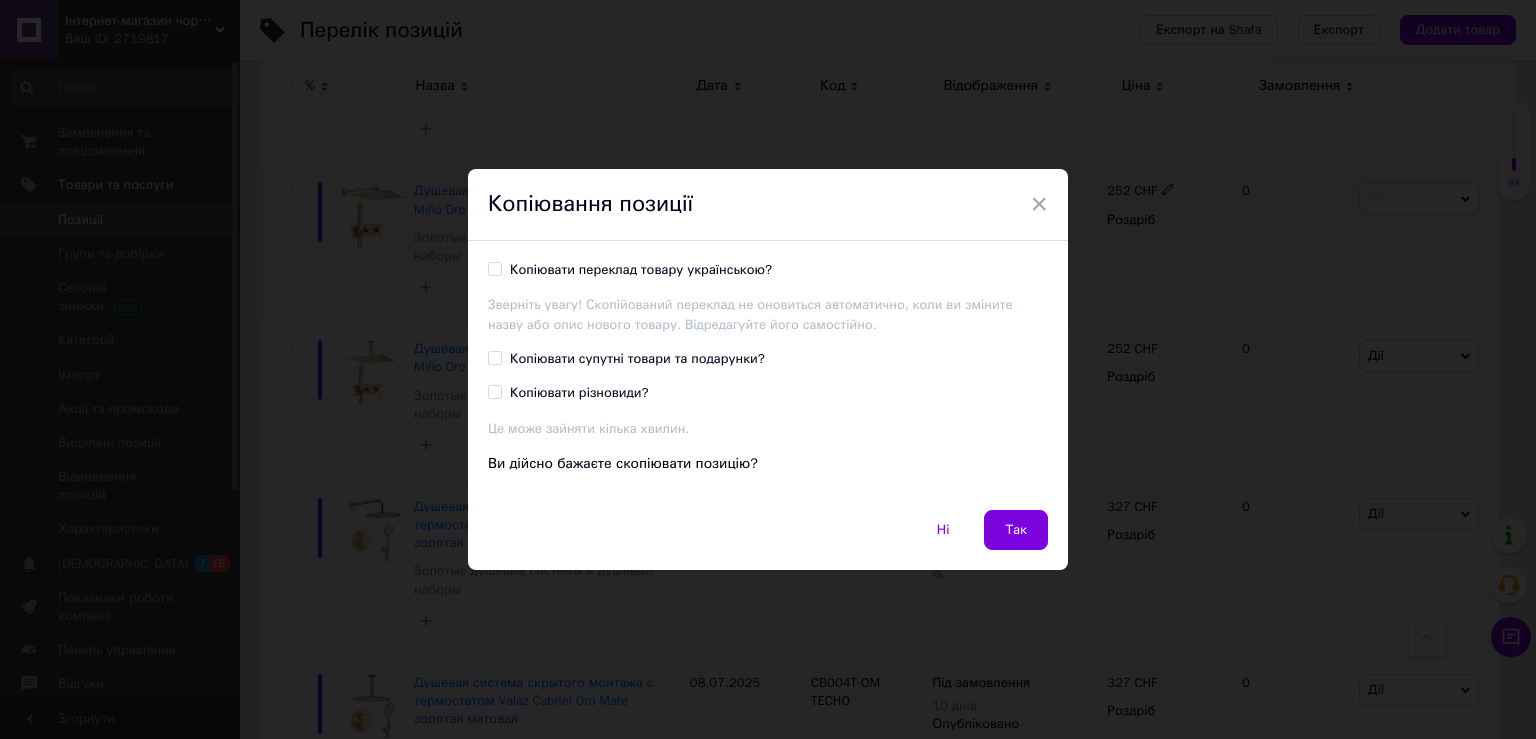 click on "Копіювати переклад товару українською?" at bounding box center [641, 270] 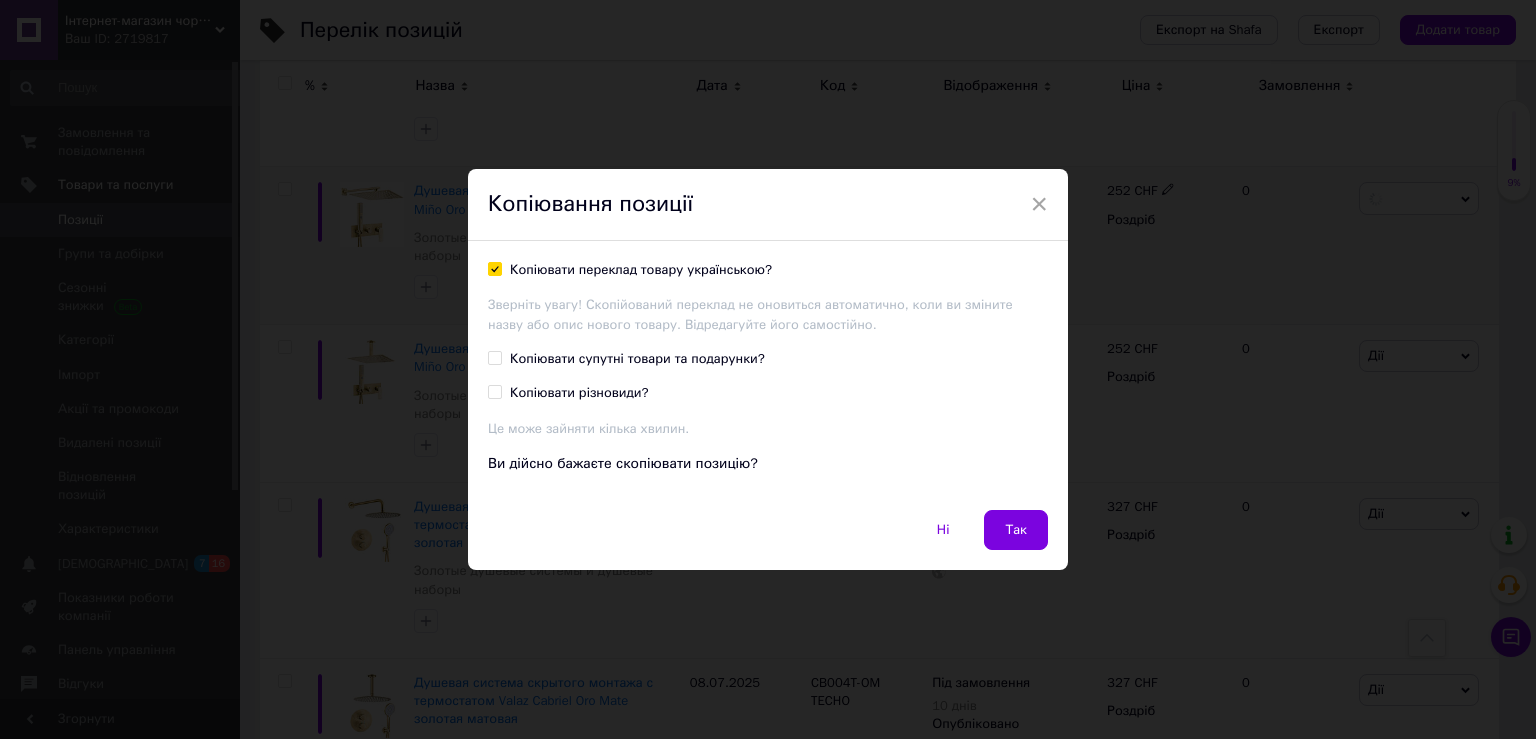 checkbox on "true" 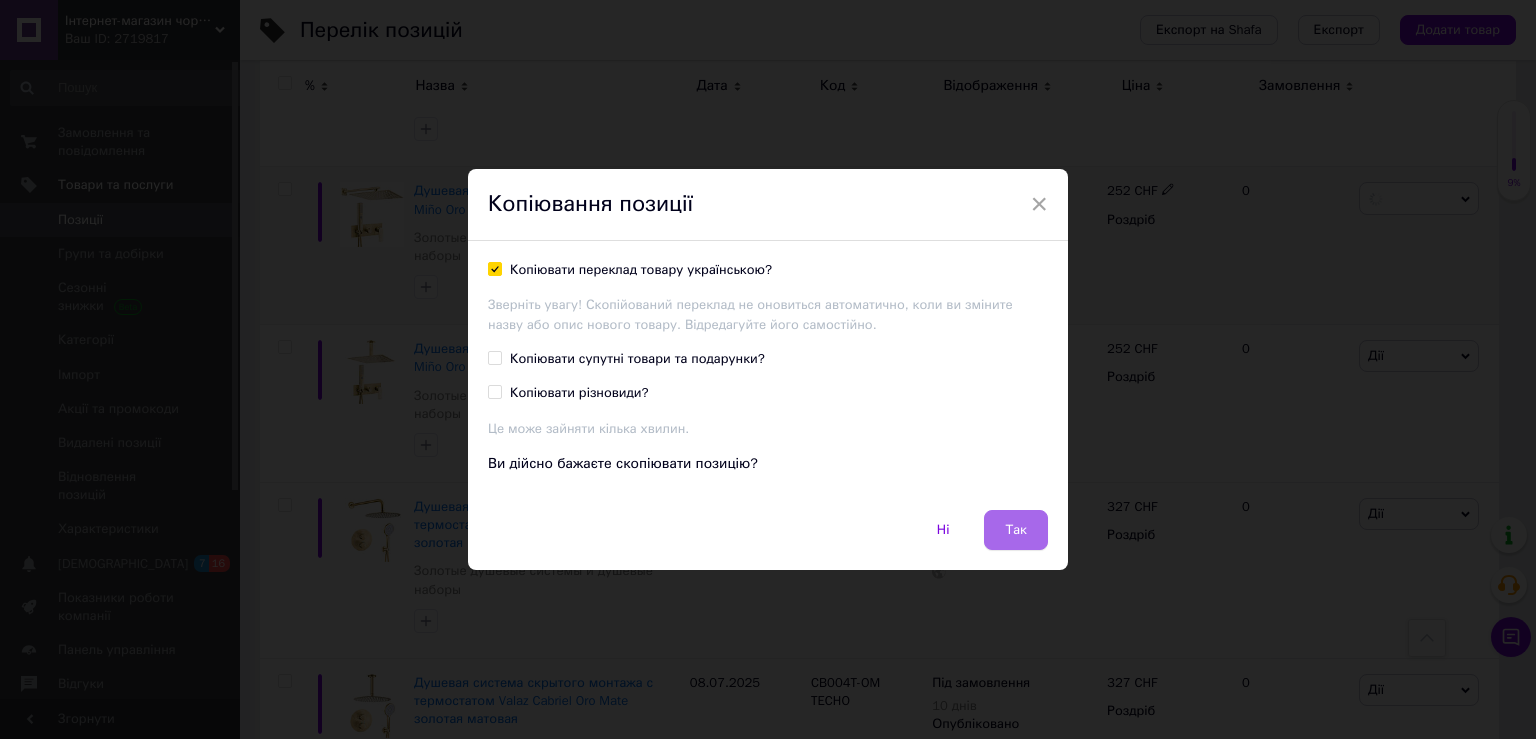 click on "Так" at bounding box center [1016, 530] 